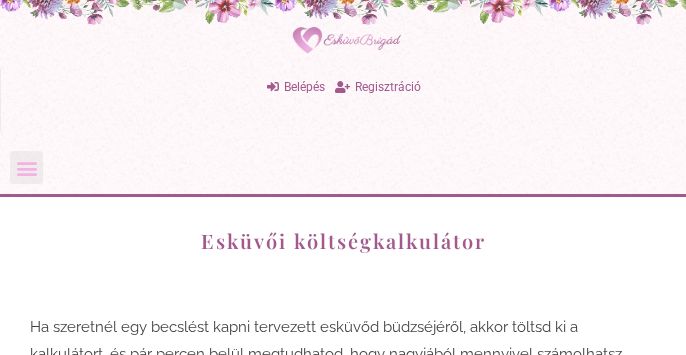 scroll, scrollTop: 0, scrollLeft: 0, axis: both 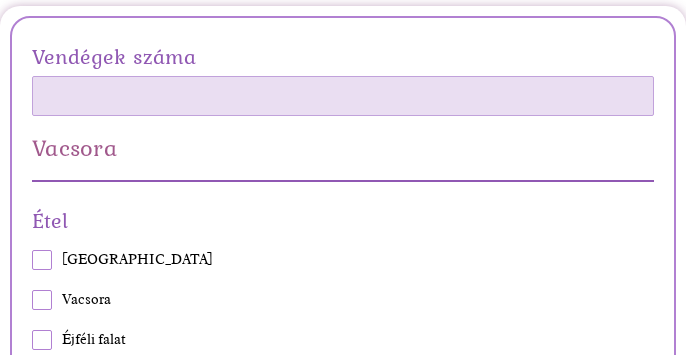 click on "Vendégek száma" at bounding box center [343, 96] 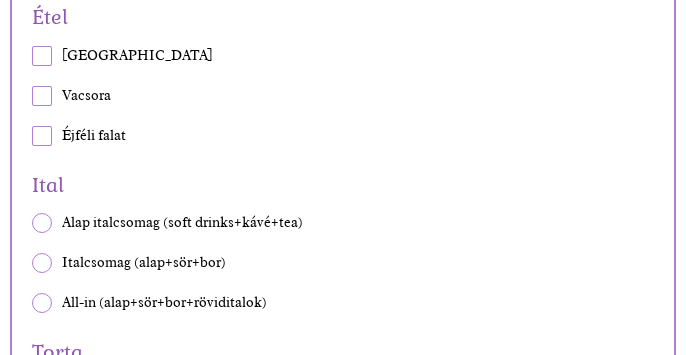 scroll, scrollTop: 612, scrollLeft: 0, axis: vertical 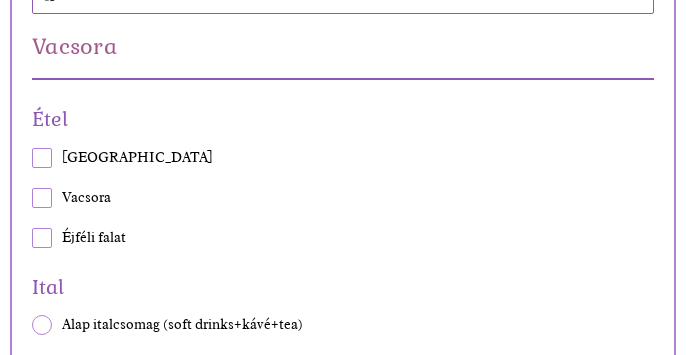 type on "45" 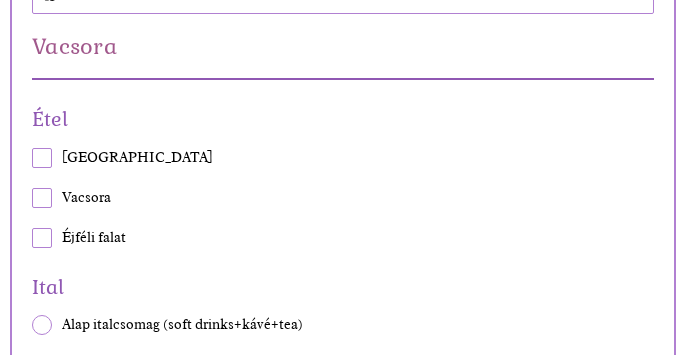 click at bounding box center (42, 198) 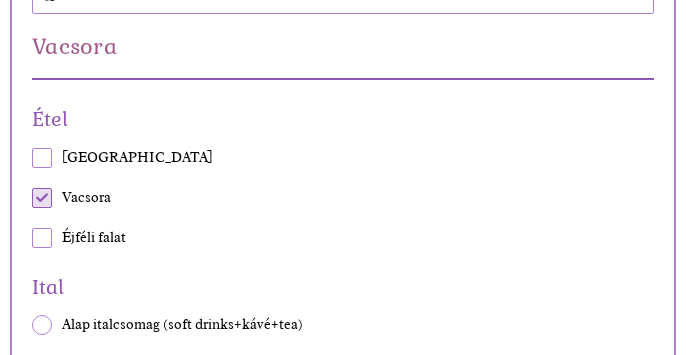 click at bounding box center [42, 238] 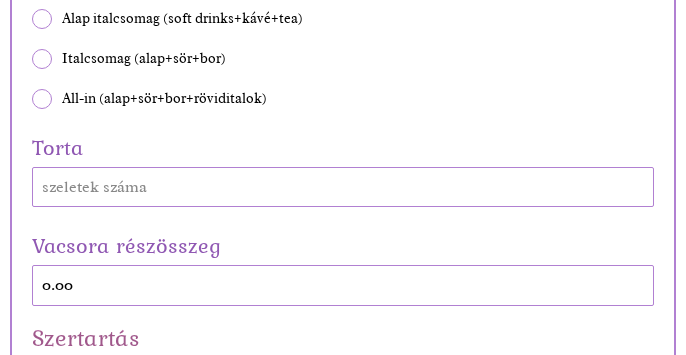 scroll, scrollTop: 816, scrollLeft: 0, axis: vertical 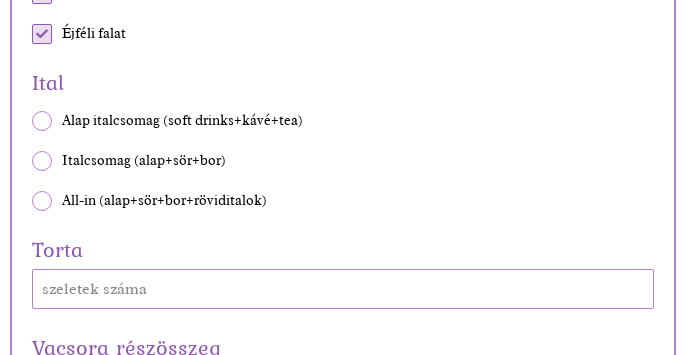 click at bounding box center [42, 201] 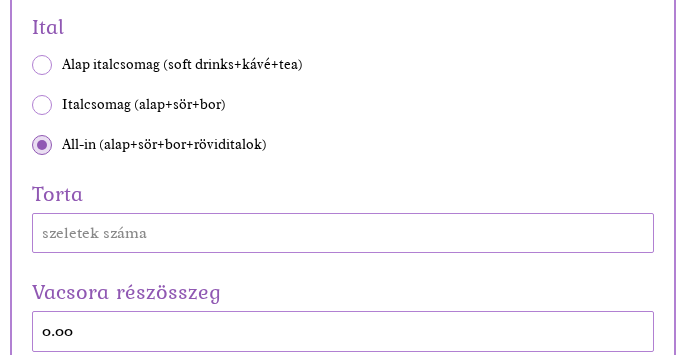 scroll, scrollTop: 918, scrollLeft: 0, axis: vertical 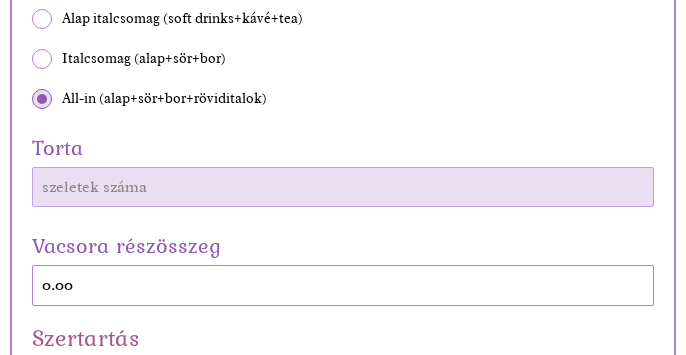 click on "Torta" at bounding box center [343, 187] 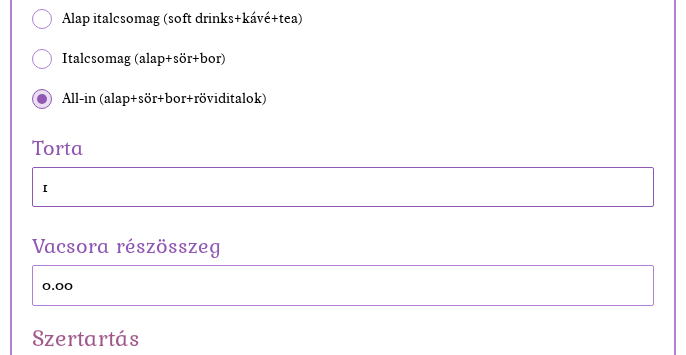 click on "1" at bounding box center (343, 187) 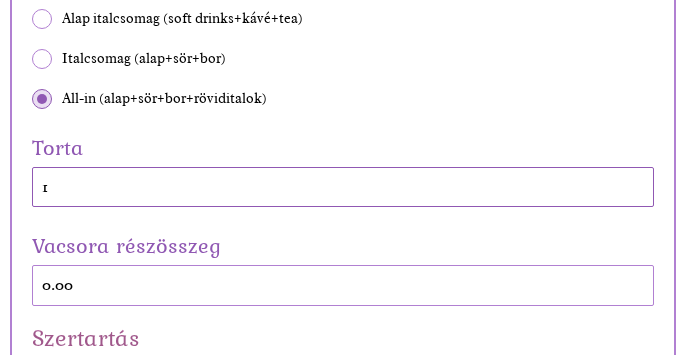 click on "1" at bounding box center (343, 187) 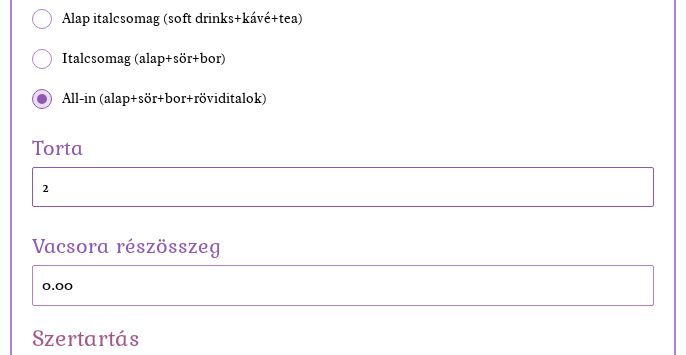 type on "2" 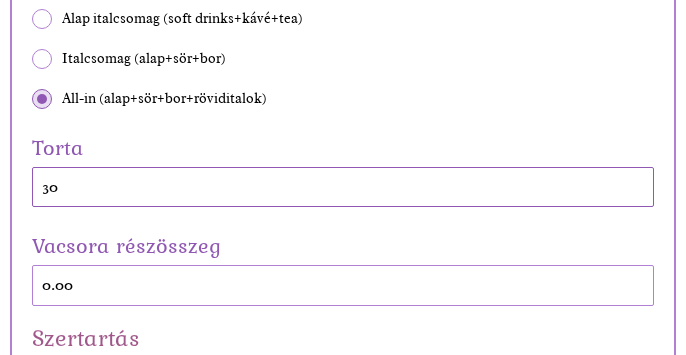 type on "30" 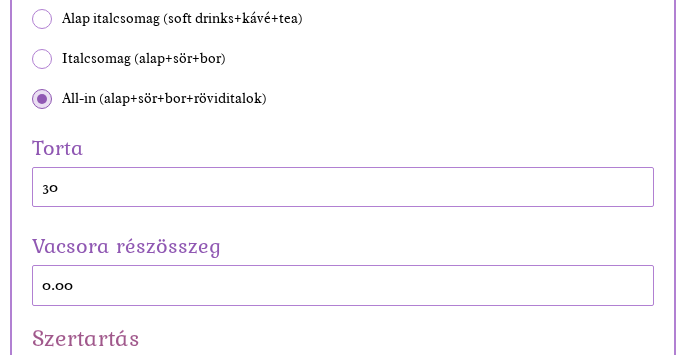 click on "Vacsora részösszeg" at bounding box center (343, 245) 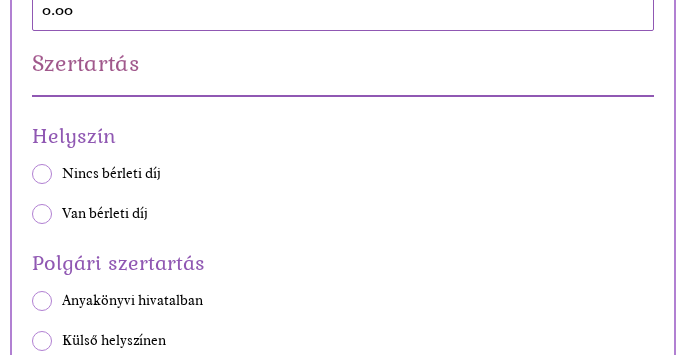 scroll, scrollTop: 1224, scrollLeft: 0, axis: vertical 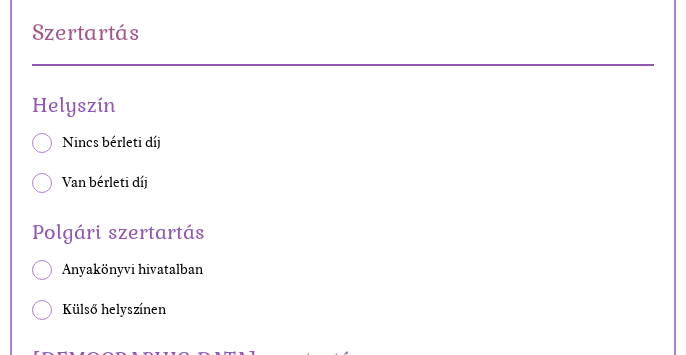 click on "Van bérleti díj" at bounding box center (105, 183) 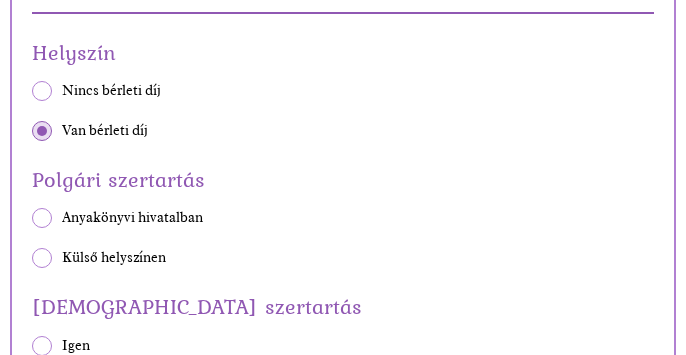 scroll, scrollTop: 1326, scrollLeft: 0, axis: vertical 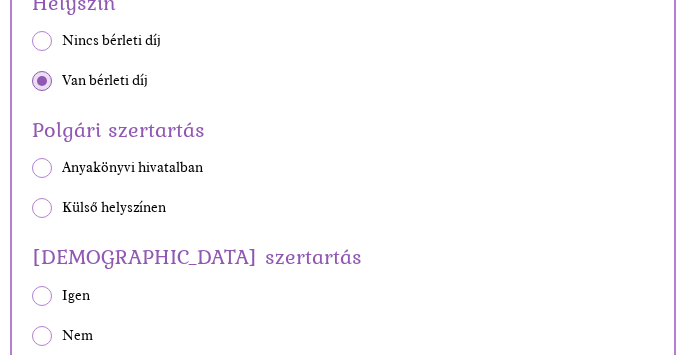 click on "Külső helyszínen" at bounding box center [114, 208] 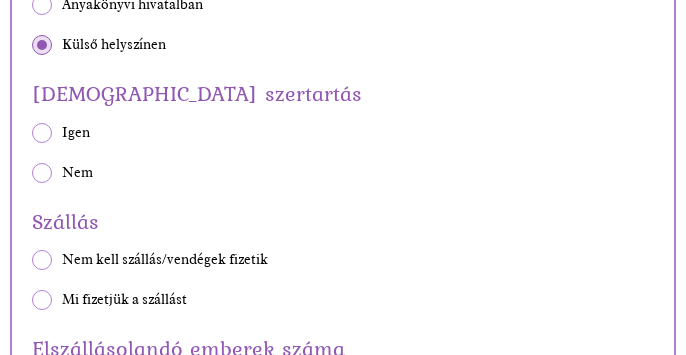 scroll, scrollTop: 1530, scrollLeft: 0, axis: vertical 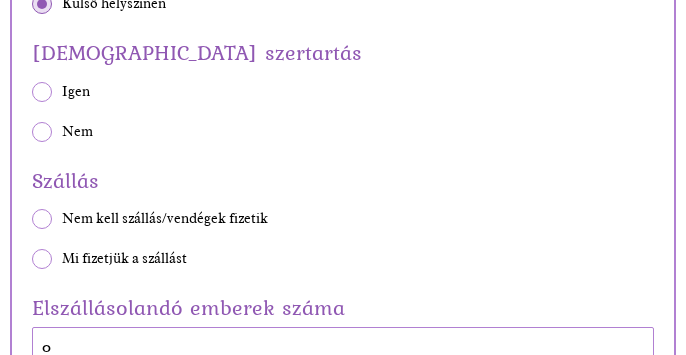 click at bounding box center (42, 132) 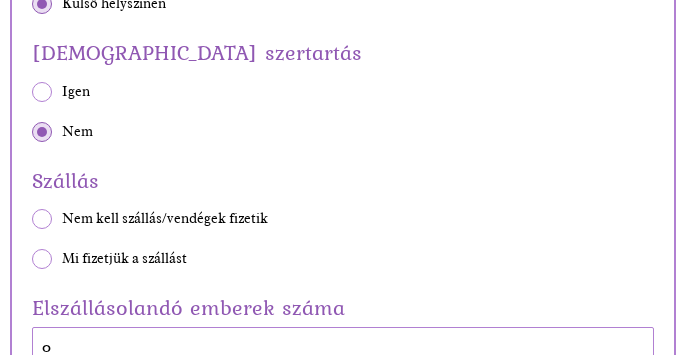 click at bounding box center [42, 219] 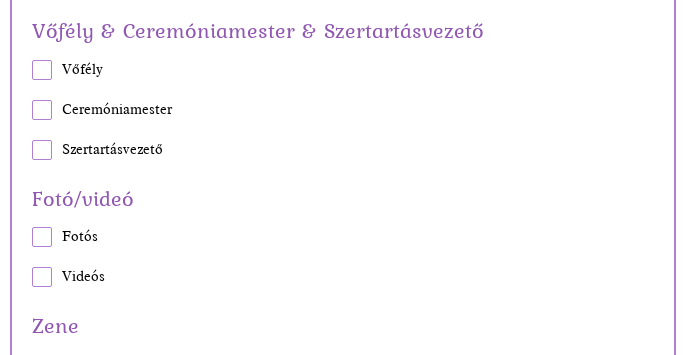 scroll, scrollTop: 1938, scrollLeft: 0, axis: vertical 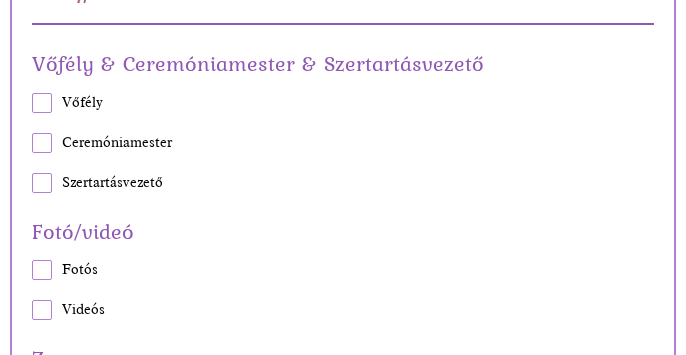 click at bounding box center [42, 103] 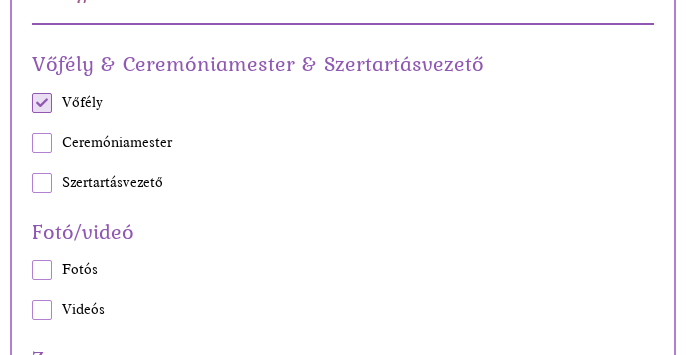 scroll, scrollTop: 2040, scrollLeft: 0, axis: vertical 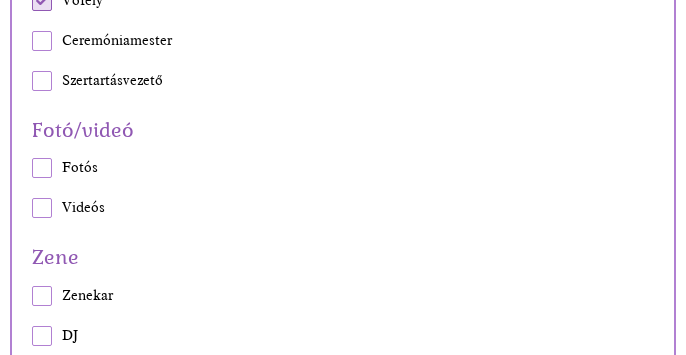 click at bounding box center [42, 168] 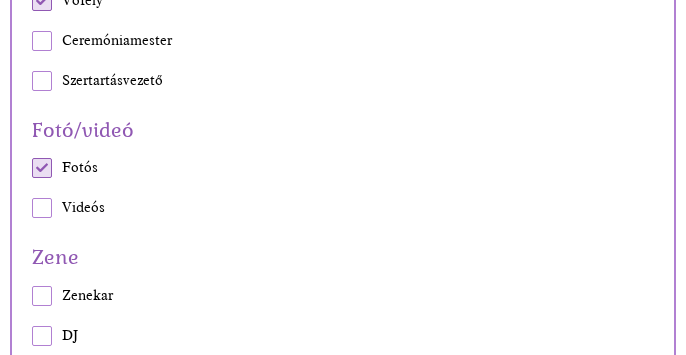 click at bounding box center (42, 208) 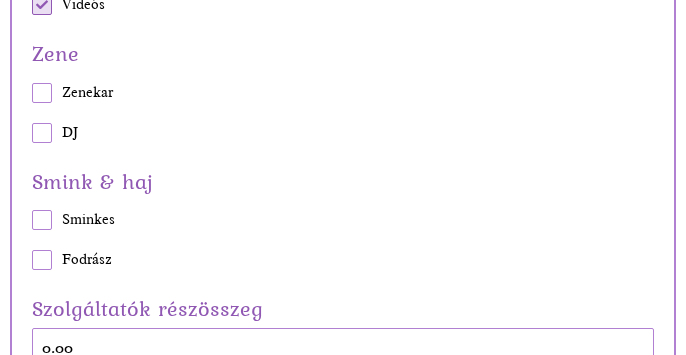 scroll, scrollTop: 2244, scrollLeft: 0, axis: vertical 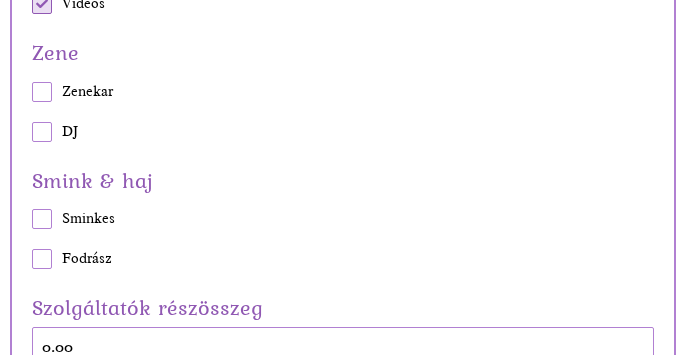 click at bounding box center (42, 132) 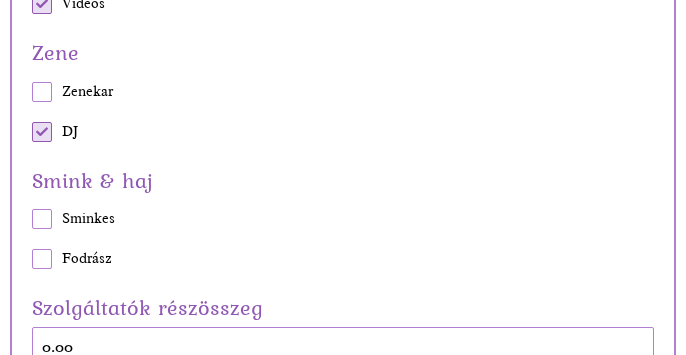 click at bounding box center [42, 219] 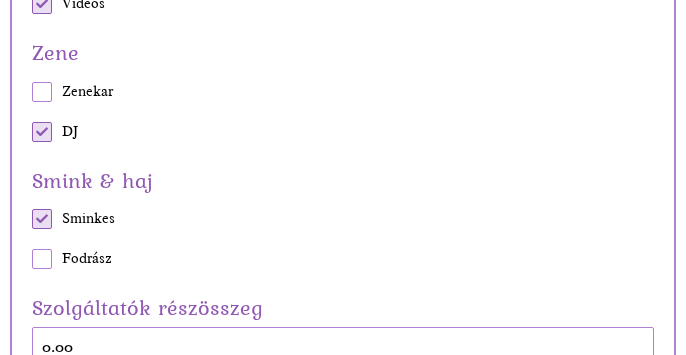 click at bounding box center (42, 259) 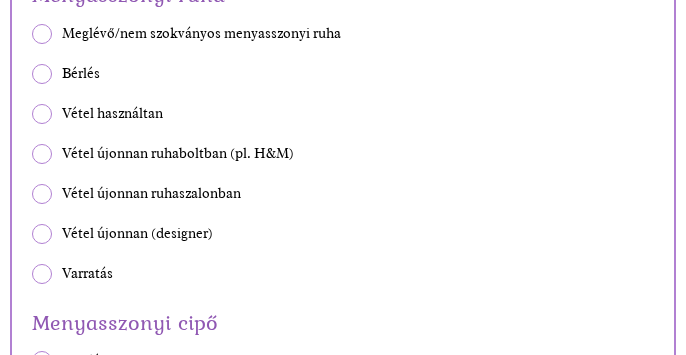 scroll, scrollTop: 2754, scrollLeft: 0, axis: vertical 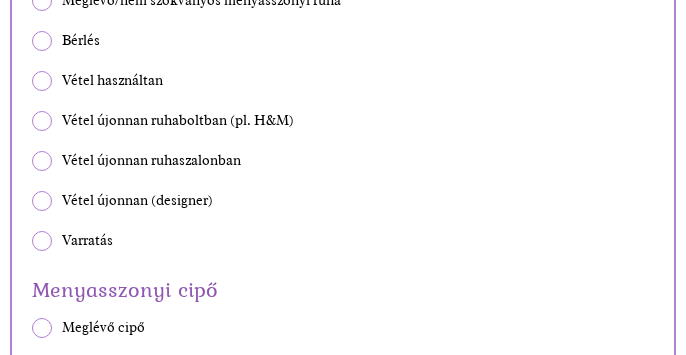 click at bounding box center (42, 41) 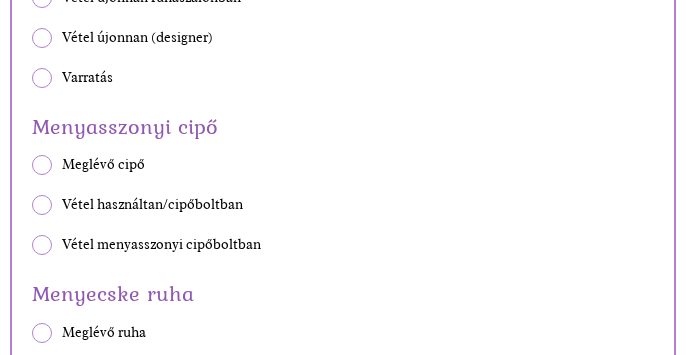 scroll, scrollTop: 2958, scrollLeft: 0, axis: vertical 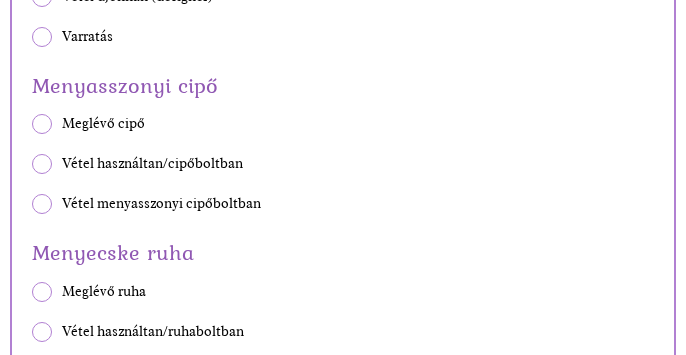 click at bounding box center [42, 164] 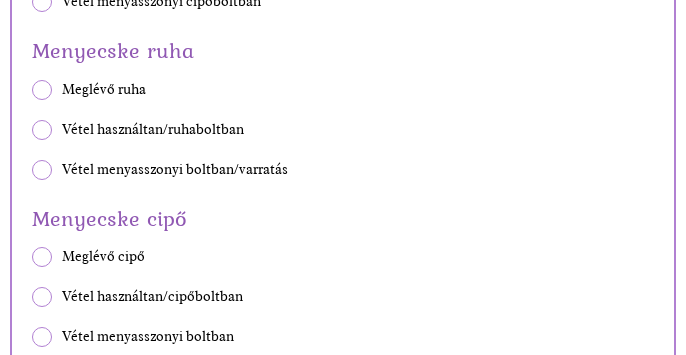 scroll, scrollTop: 3162, scrollLeft: 0, axis: vertical 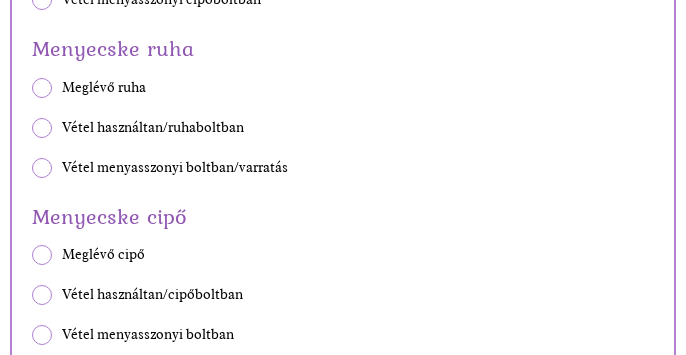 click at bounding box center (42, 168) 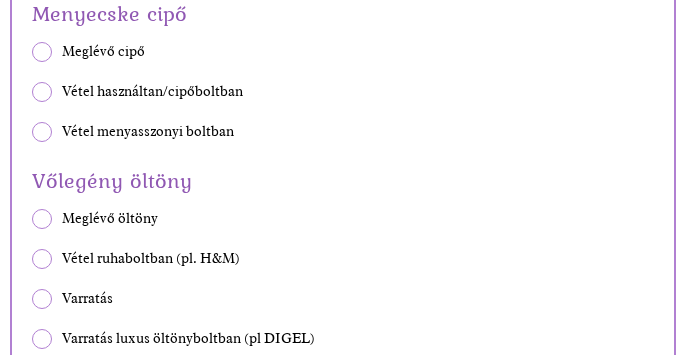 scroll, scrollTop: 3366, scrollLeft: 0, axis: vertical 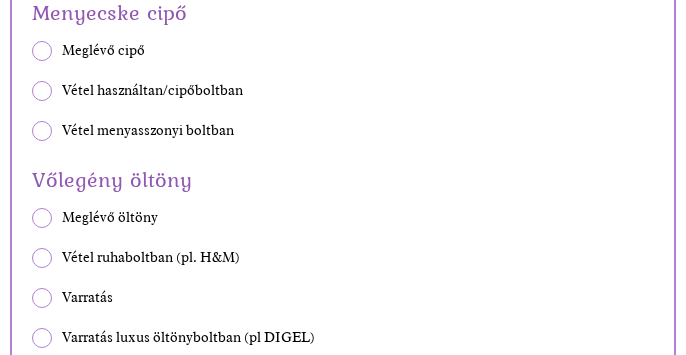 click at bounding box center [42, 51] 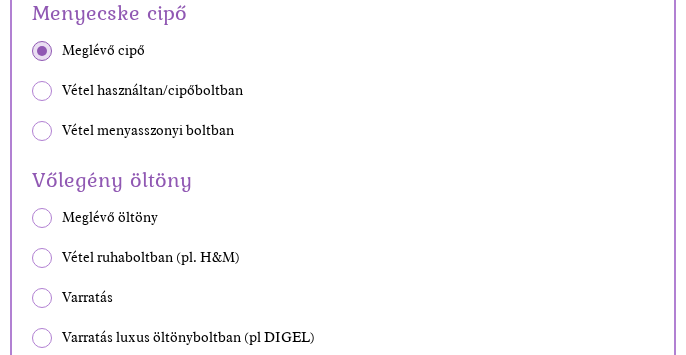 scroll, scrollTop: 3468, scrollLeft: 0, axis: vertical 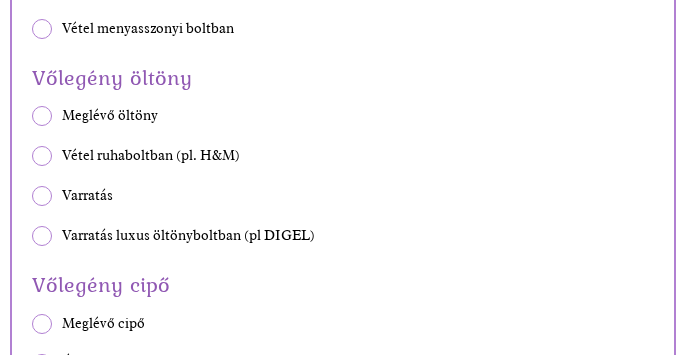 click at bounding box center [42, 156] 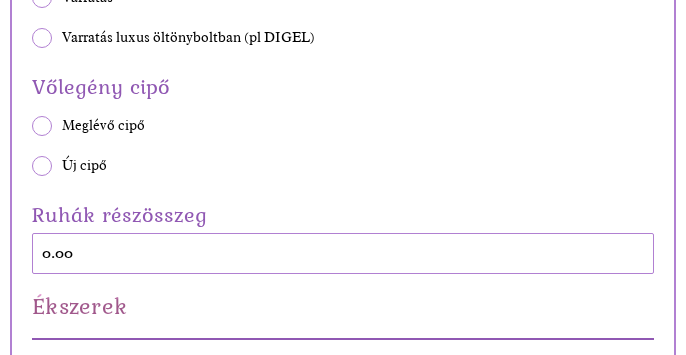 scroll, scrollTop: 3672, scrollLeft: 0, axis: vertical 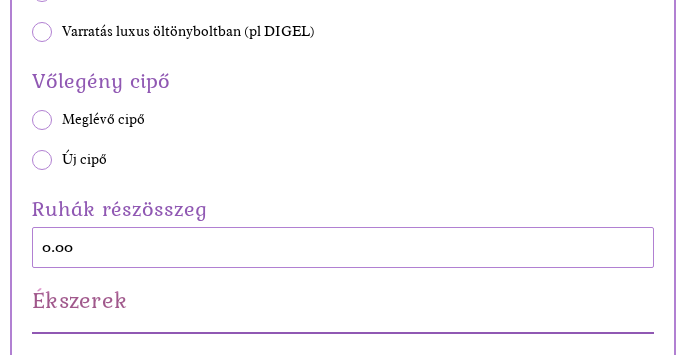 click at bounding box center (42, 120) 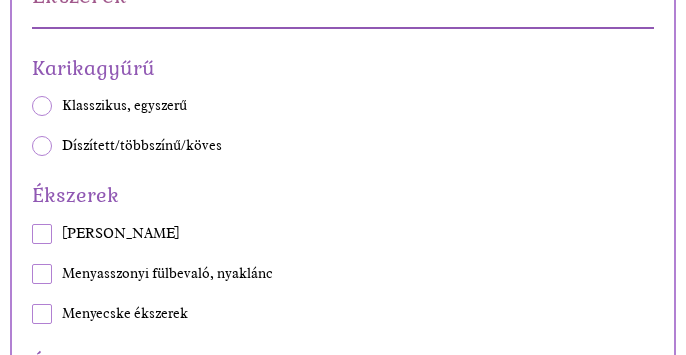 scroll, scrollTop: 3978, scrollLeft: 0, axis: vertical 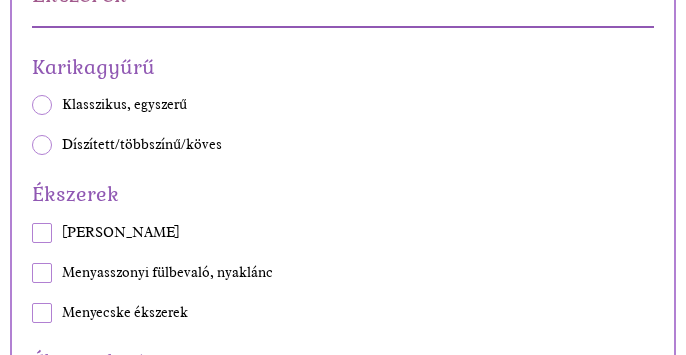 click at bounding box center [42, 105] 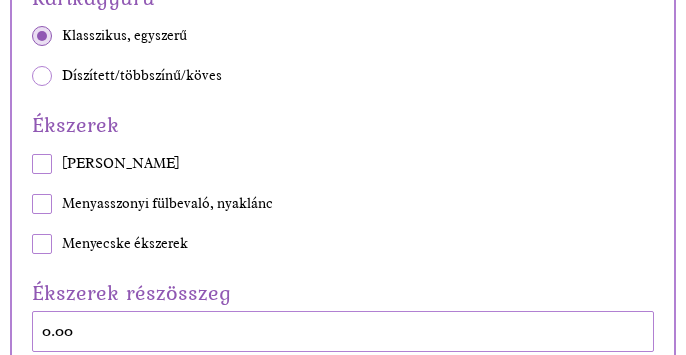 scroll, scrollTop: 4080, scrollLeft: 0, axis: vertical 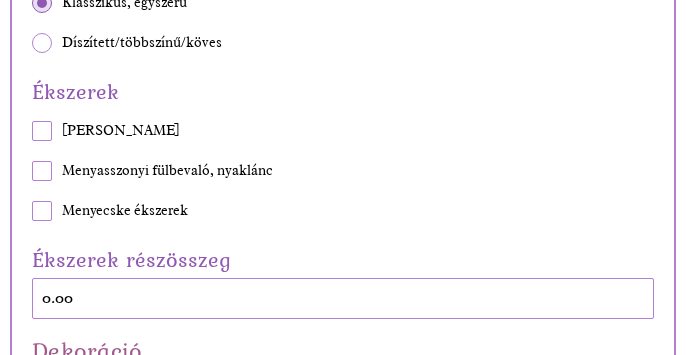 click at bounding box center (42, 131) 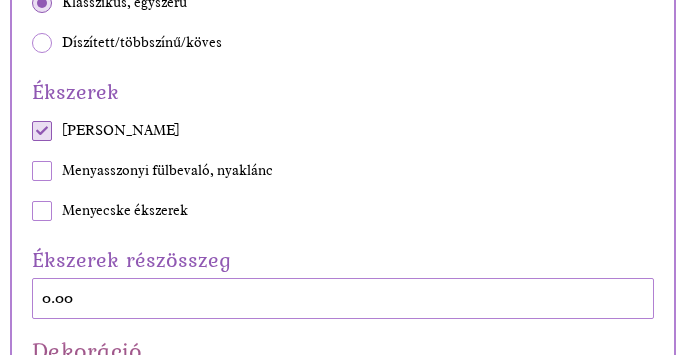 click at bounding box center [42, 171] 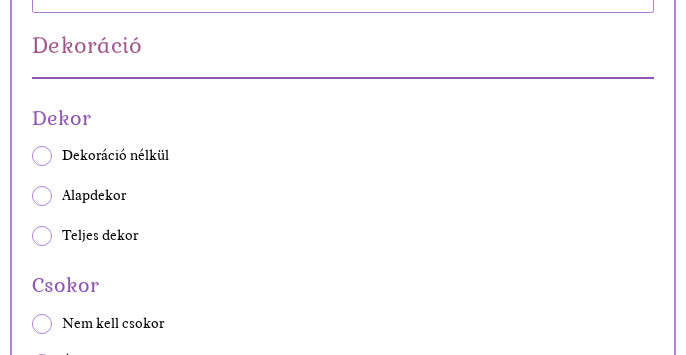 scroll, scrollTop: 4488, scrollLeft: 0, axis: vertical 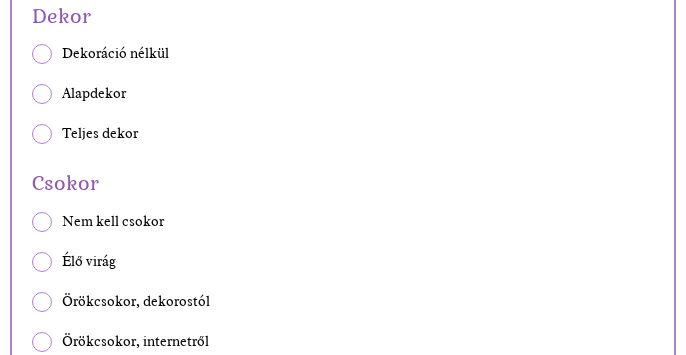 click at bounding box center (42, 94) 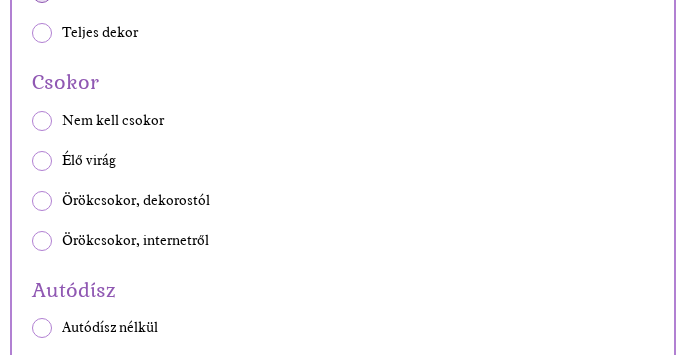 scroll, scrollTop: 4590, scrollLeft: 0, axis: vertical 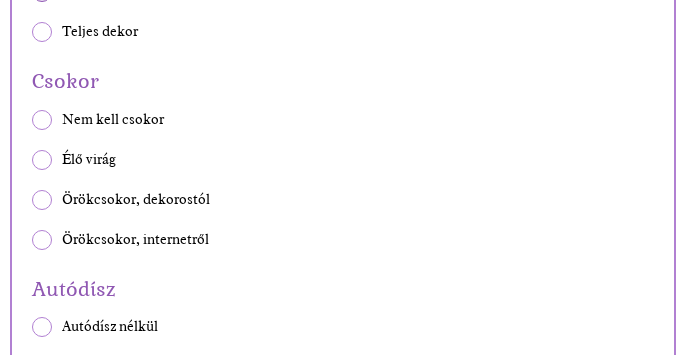 click at bounding box center (42, 160) 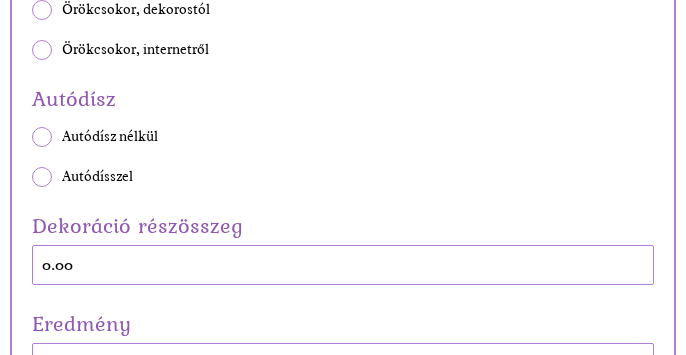 scroll, scrollTop: 4794, scrollLeft: 0, axis: vertical 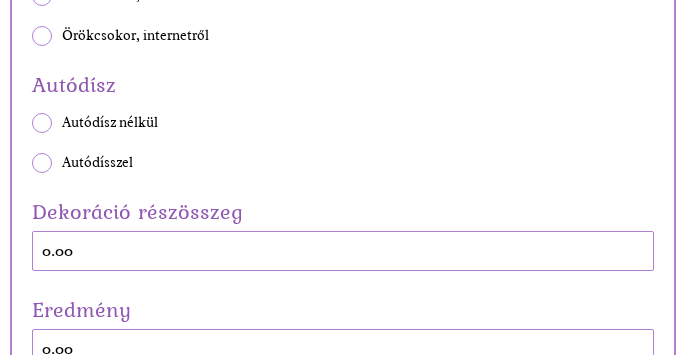 click at bounding box center [42, 123] 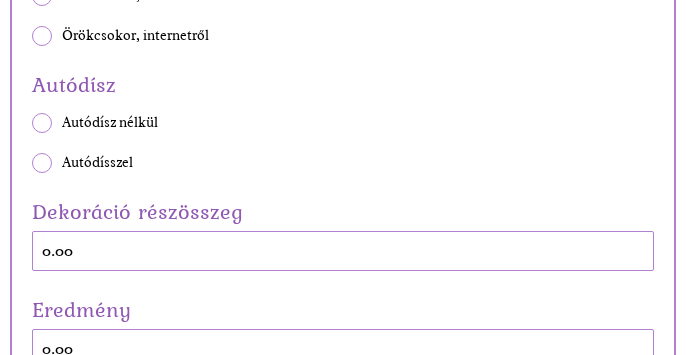 radio on "true" 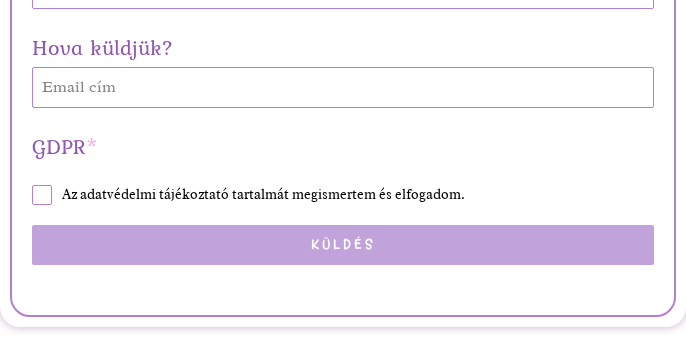 scroll, scrollTop: 5280, scrollLeft: 0, axis: vertical 